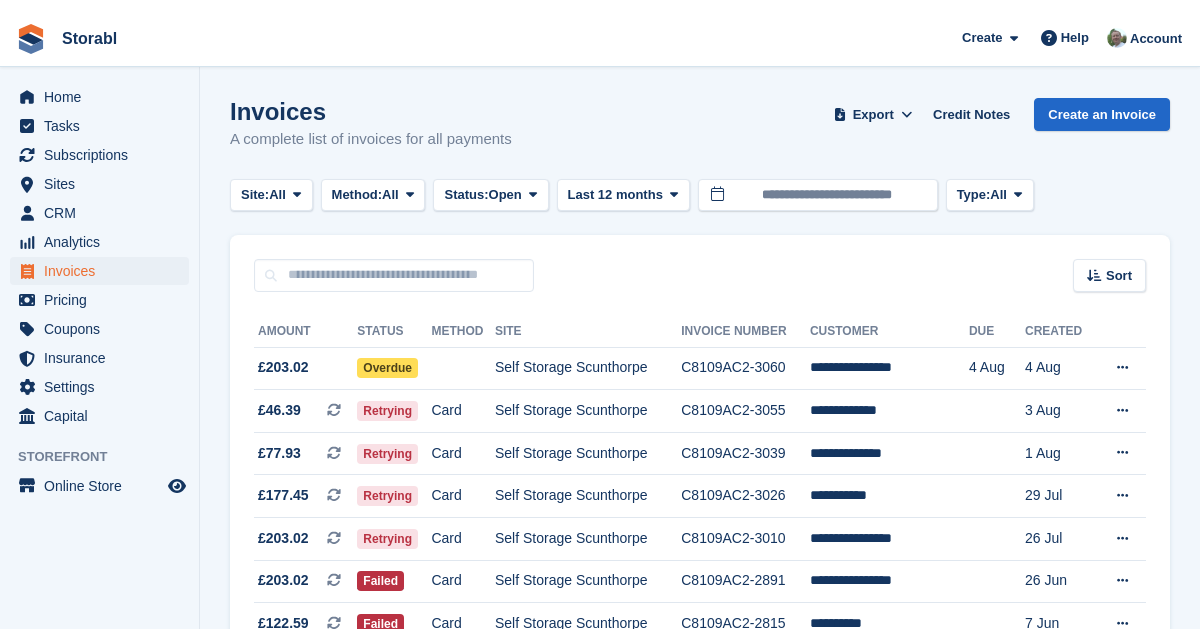 scroll, scrollTop: 0, scrollLeft: 0, axis: both 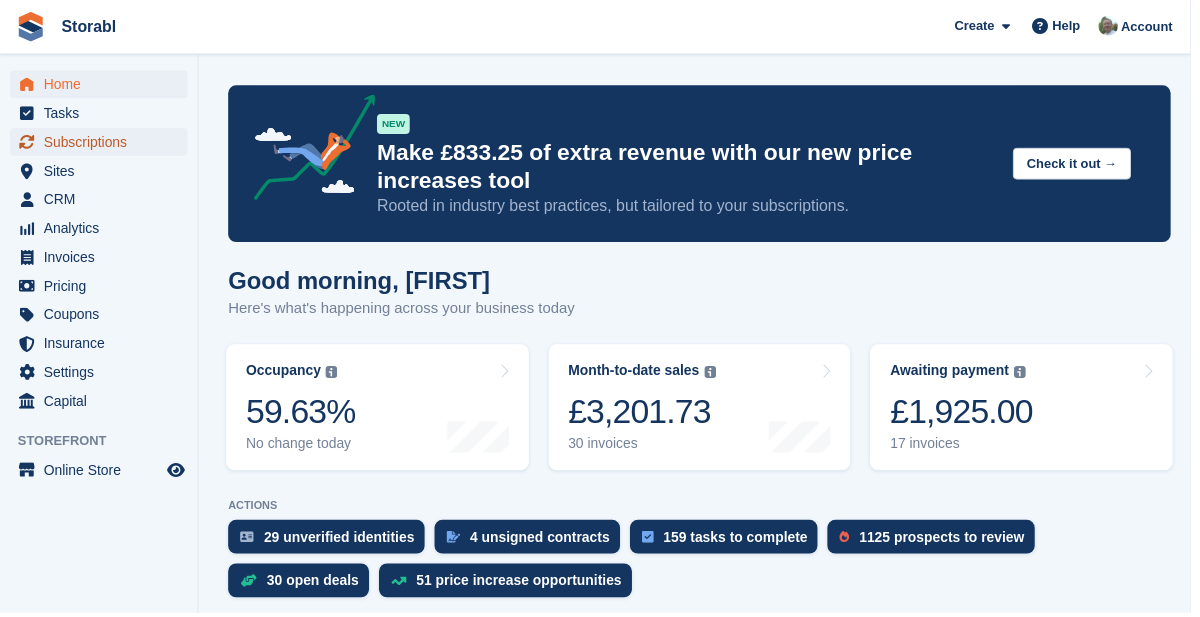 click on "Subscriptions" at bounding box center (104, 143) 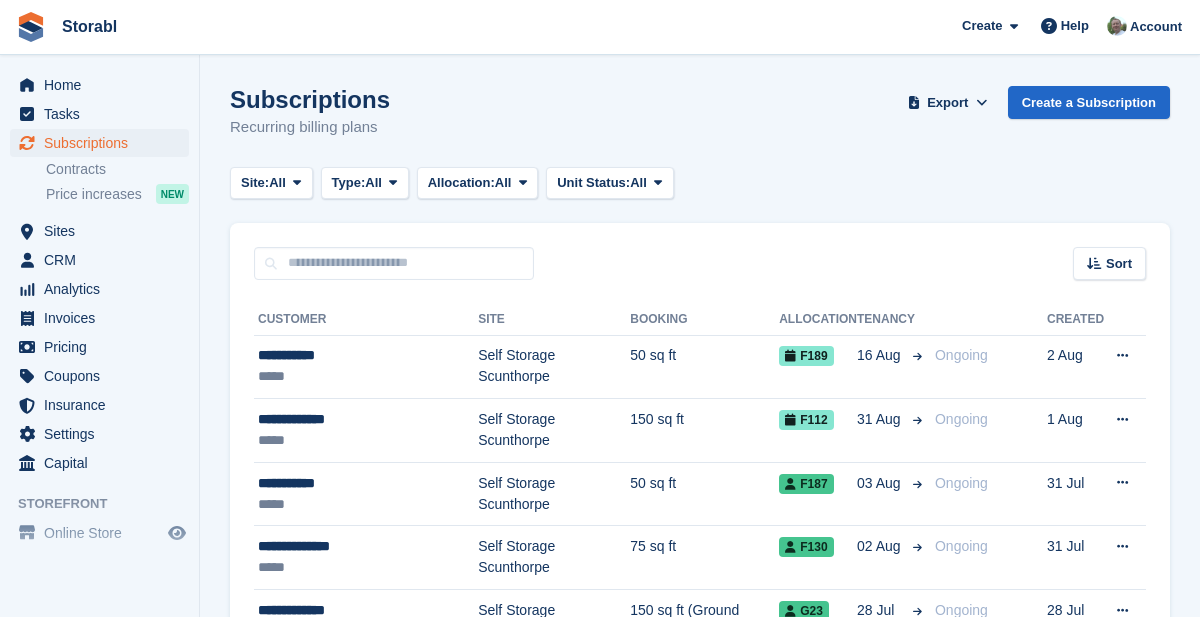 scroll, scrollTop: 0, scrollLeft: 0, axis: both 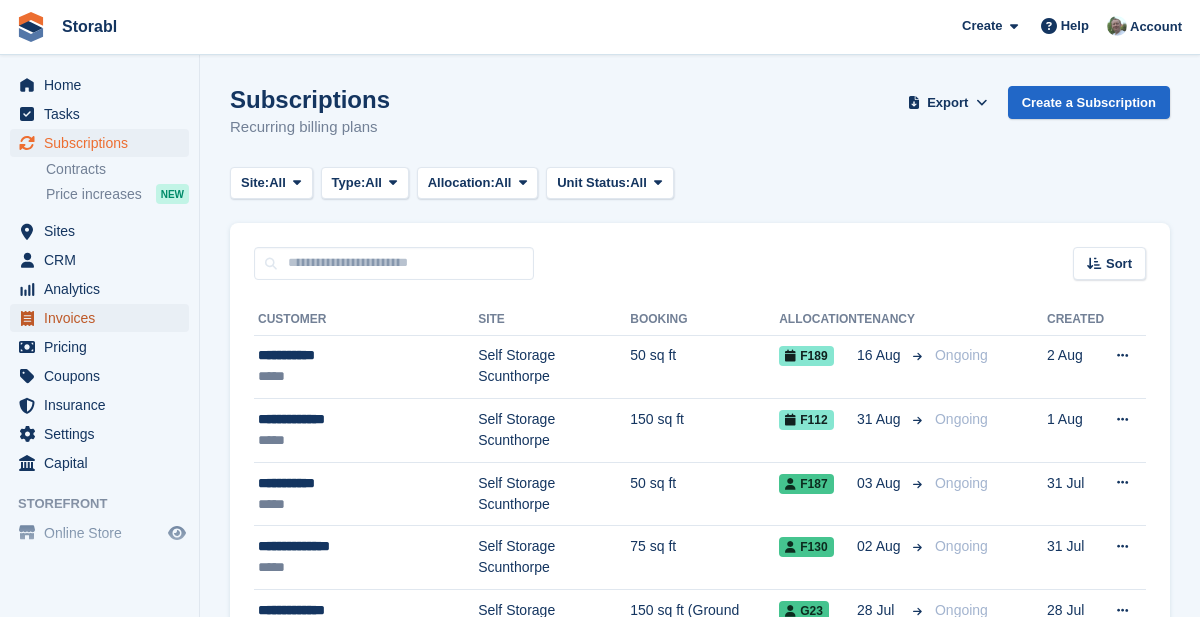 click on "Invoices" at bounding box center [104, 318] 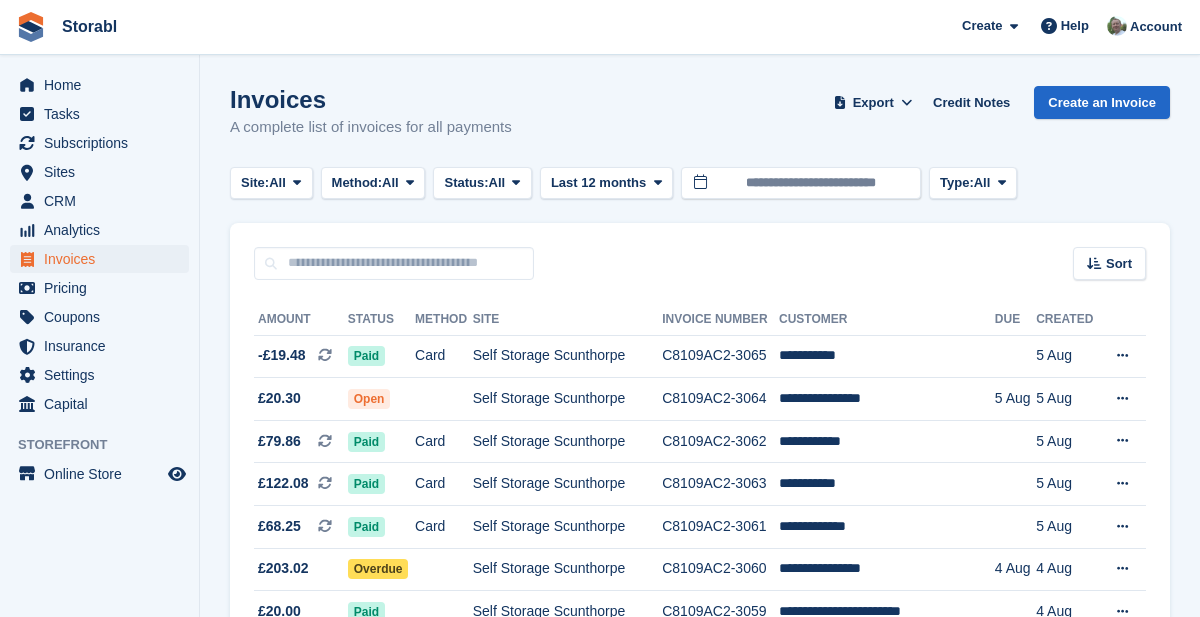 click on "Self Storage Scunthorpe" at bounding box center (568, 356) 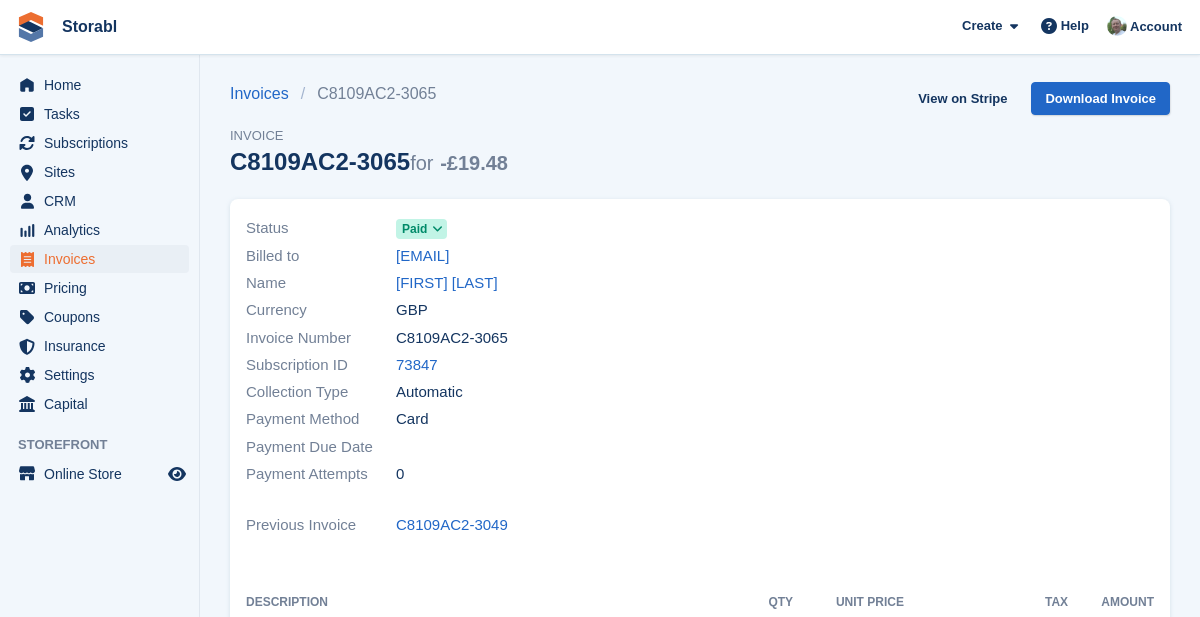 scroll, scrollTop: 0, scrollLeft: 0, axis: both 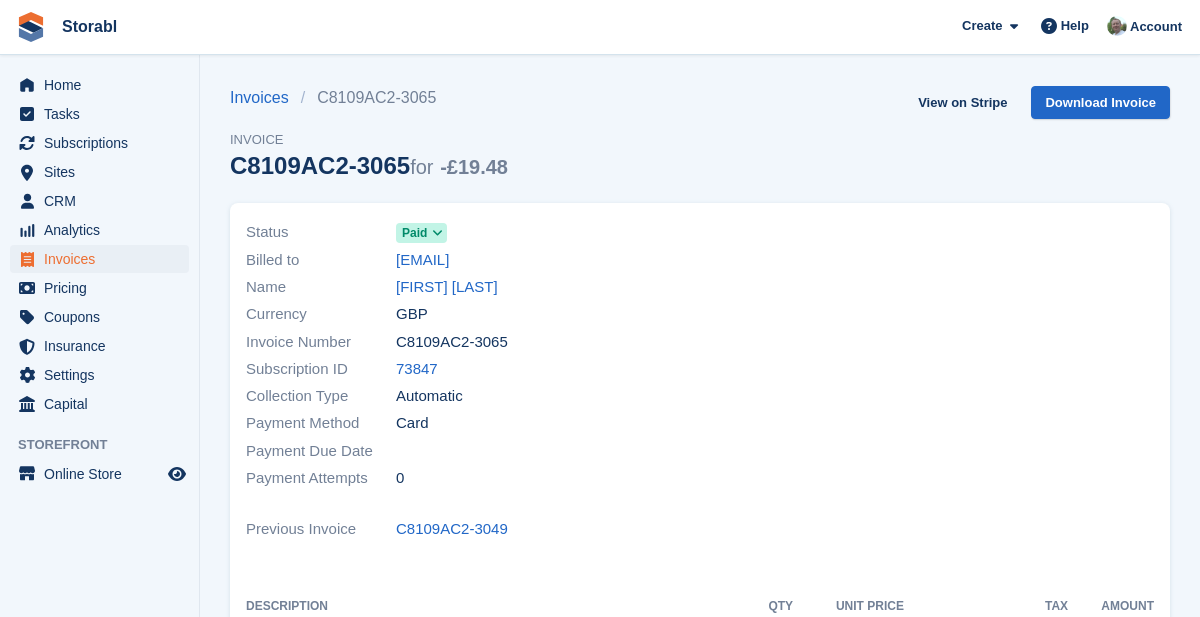 click on "[FIRST] [LAST]" at bounding box center [447, 287] 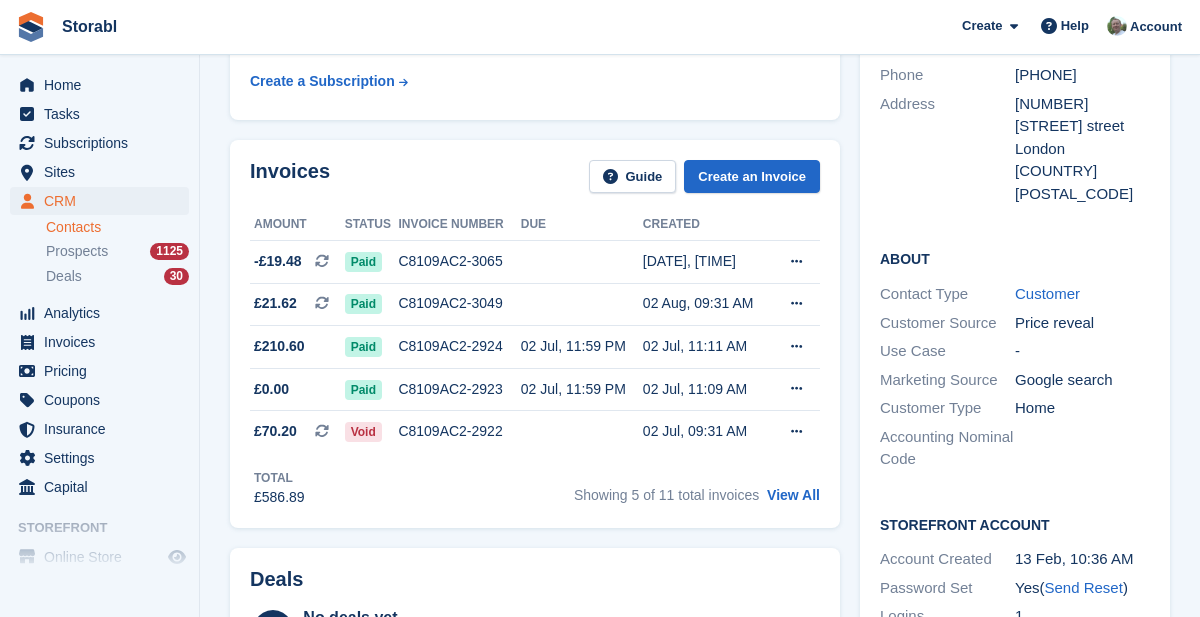 scroll, scrollTop: 249, scrollLeft: 0, axis: vertical 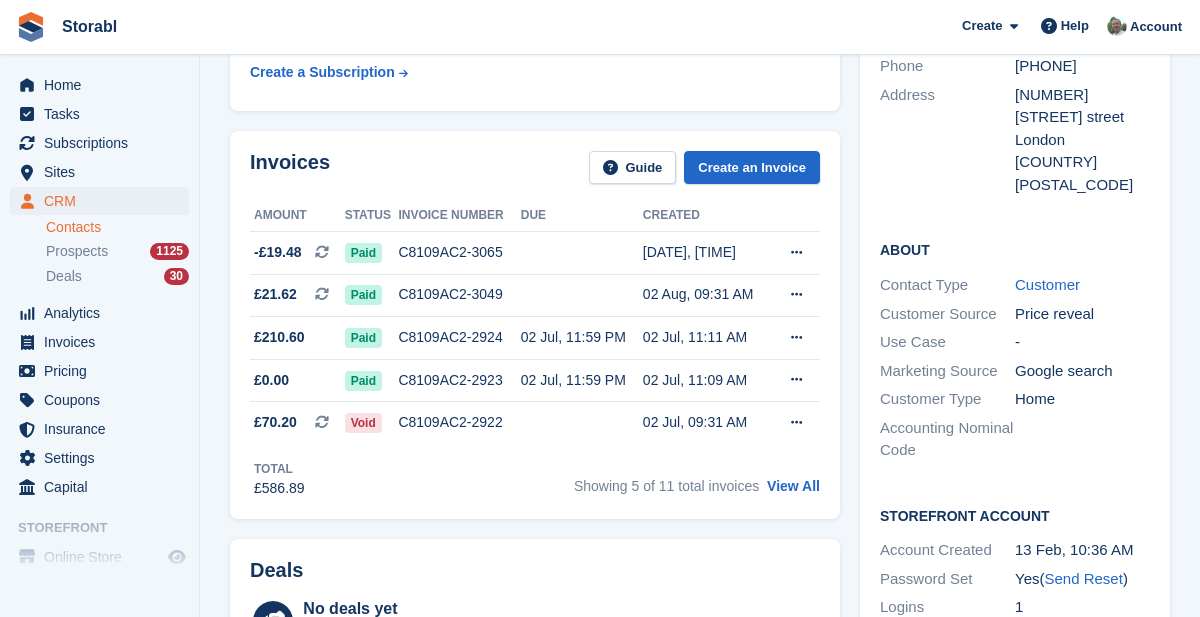 click on "C8109AC2-2924" at bounding box center [459, 337] 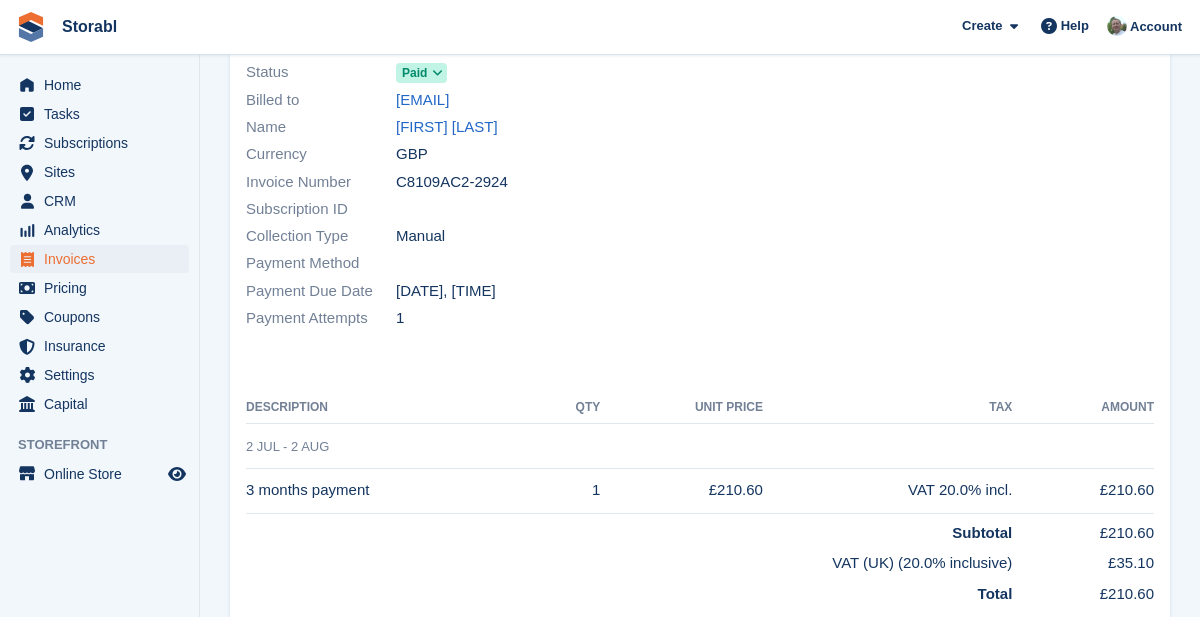 scroll, scrollTop: 0, scrollLeft: 0, axis: both 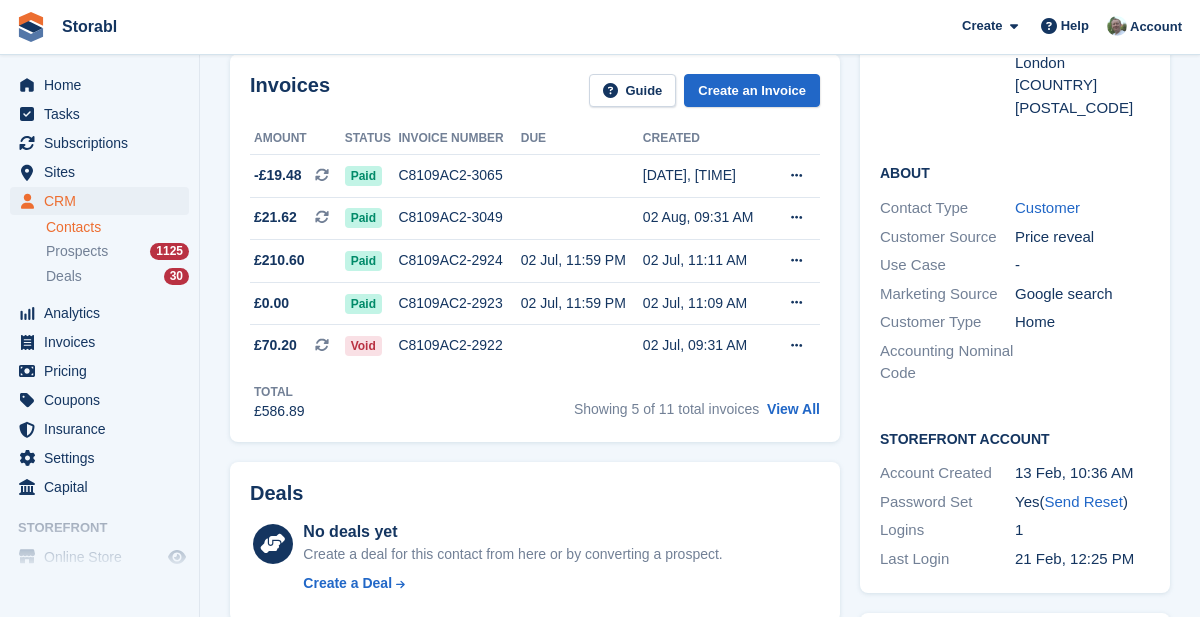 click on "C8109AC2-2922" at bounding box center (459, 345) 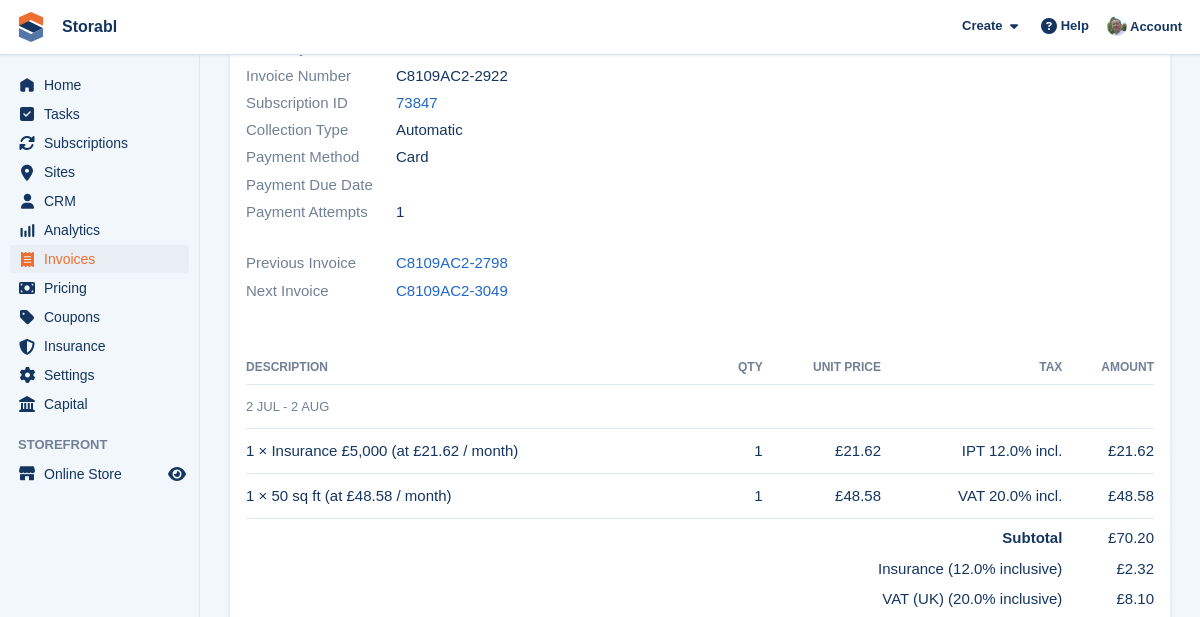 scroll, scrollTop: 264, scrollLeft: 0, axis: vertical 